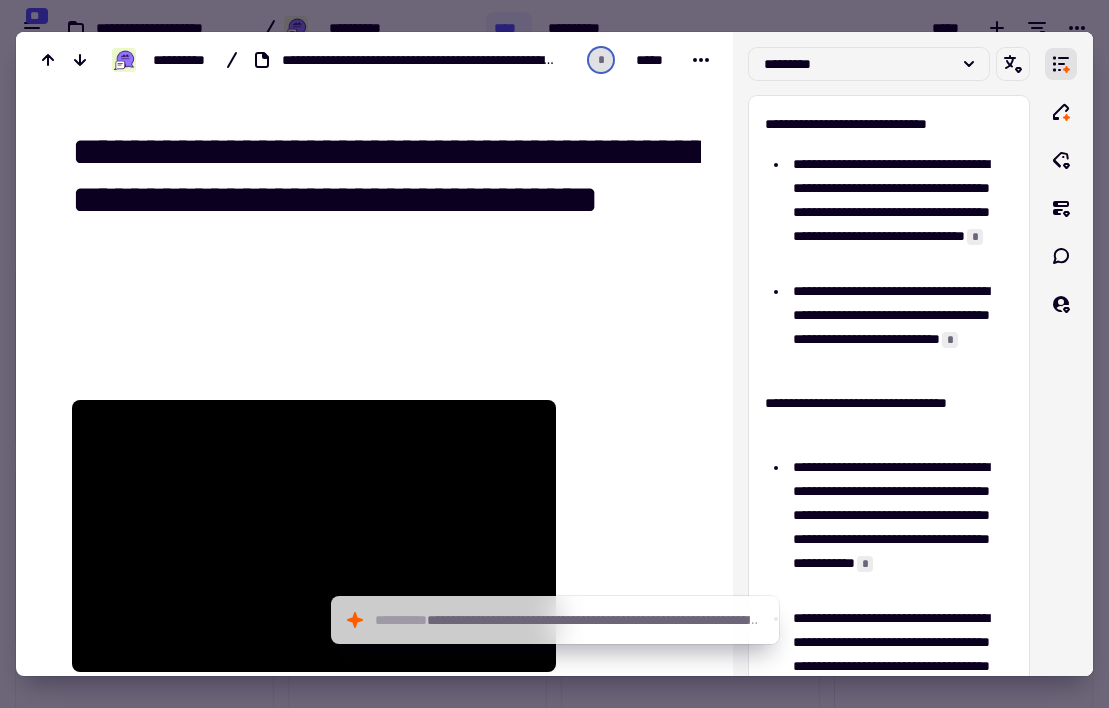 scroll, scrollTop: 0, scrollLeft: 0, axis: both 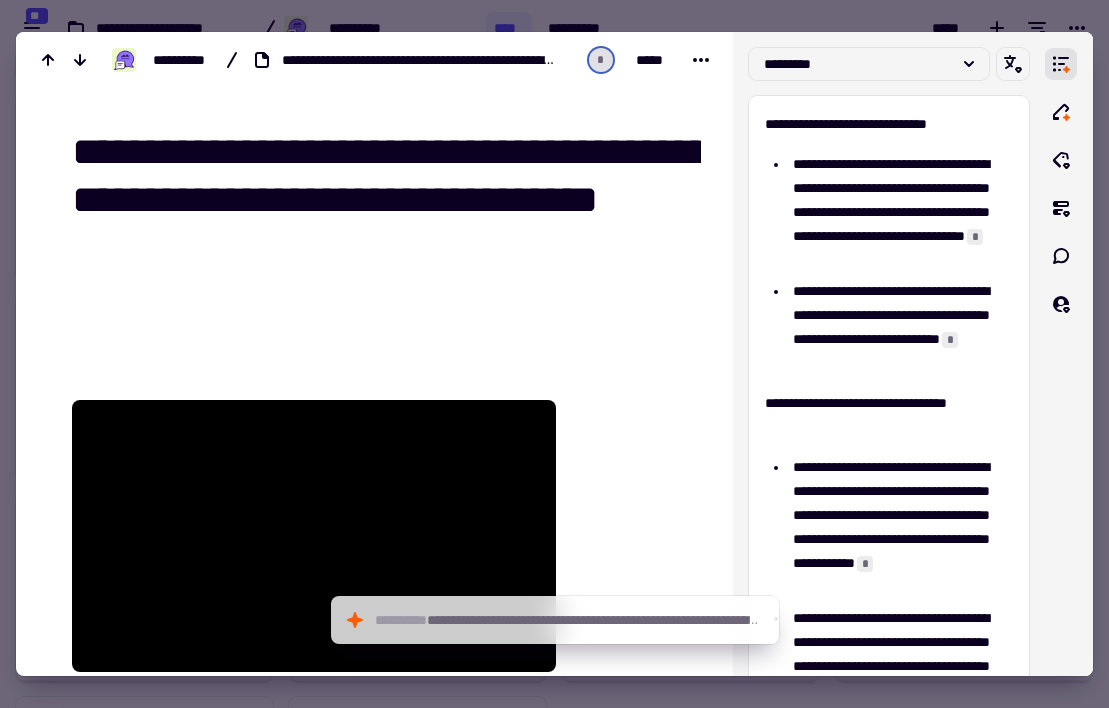 click at bounding box center (554, 354) 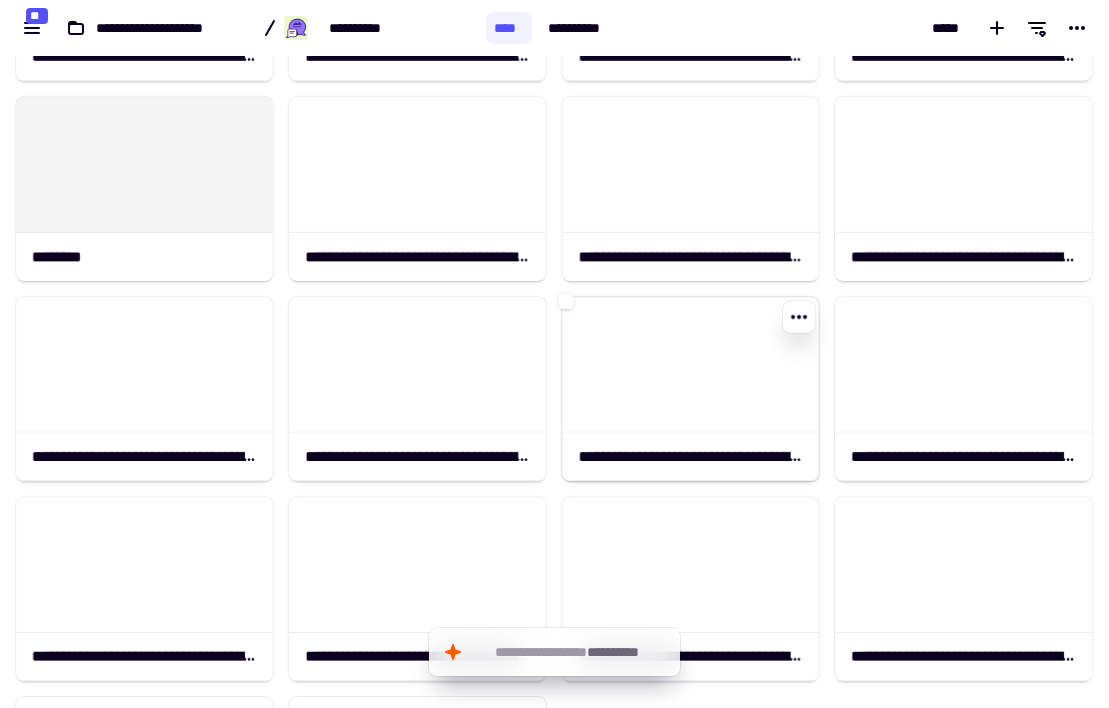 scroll, scrollTop: 1343, scrollLeft: 0, axis: vertical 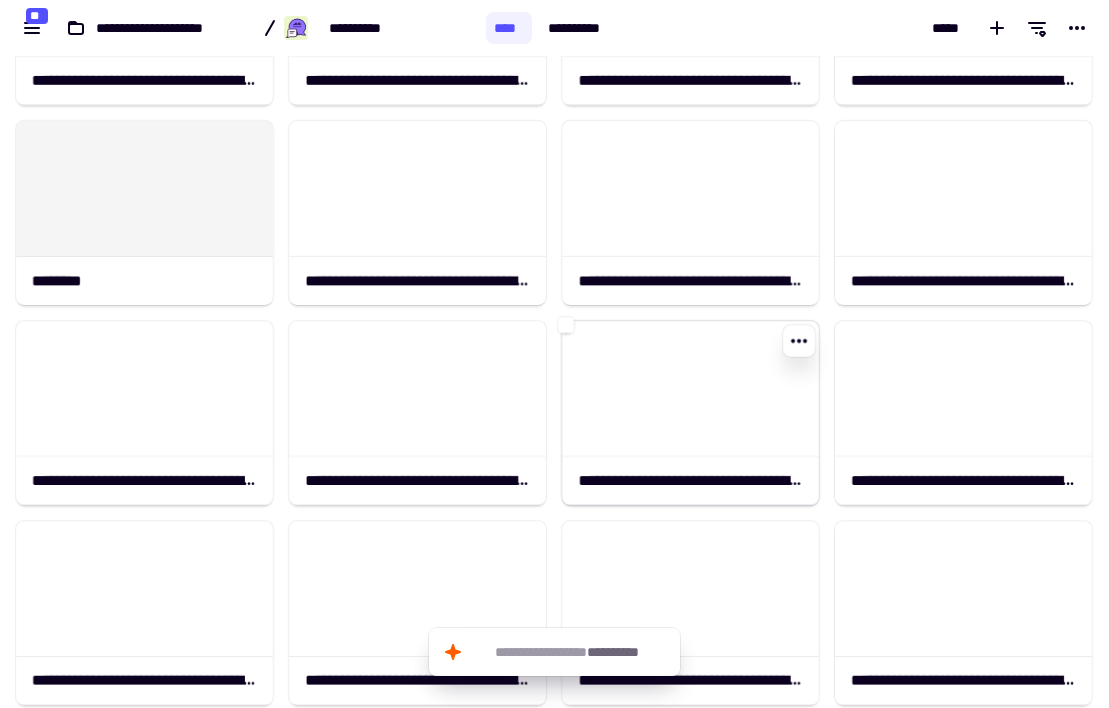 click 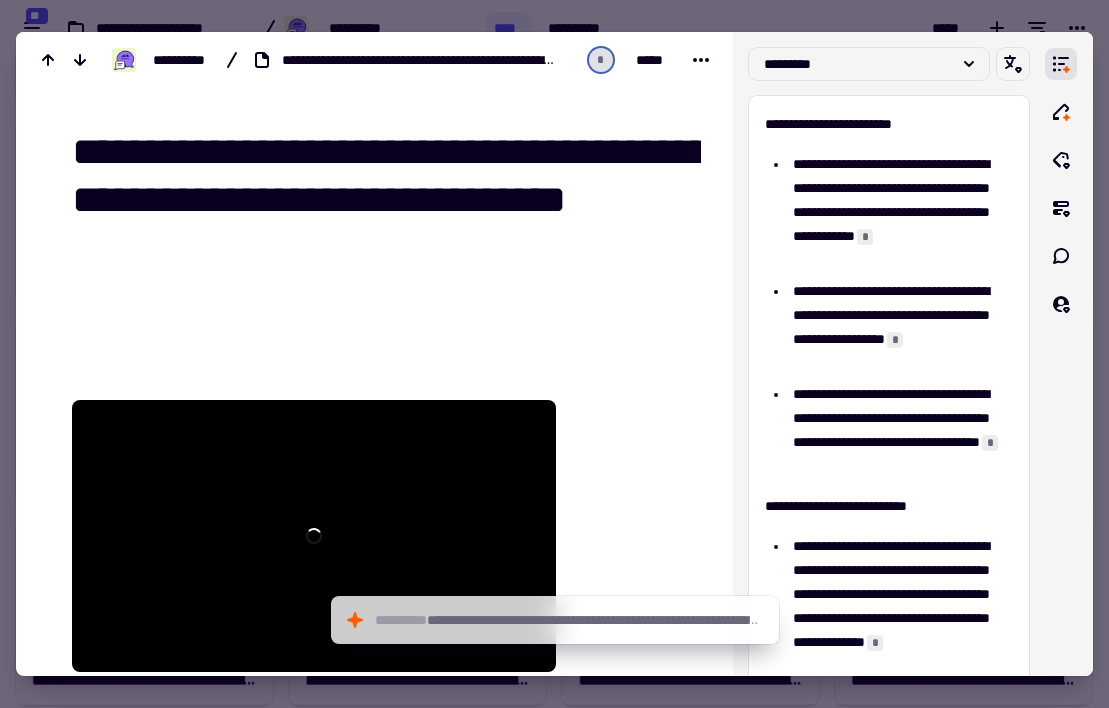 click at bounding box center [554, 354] 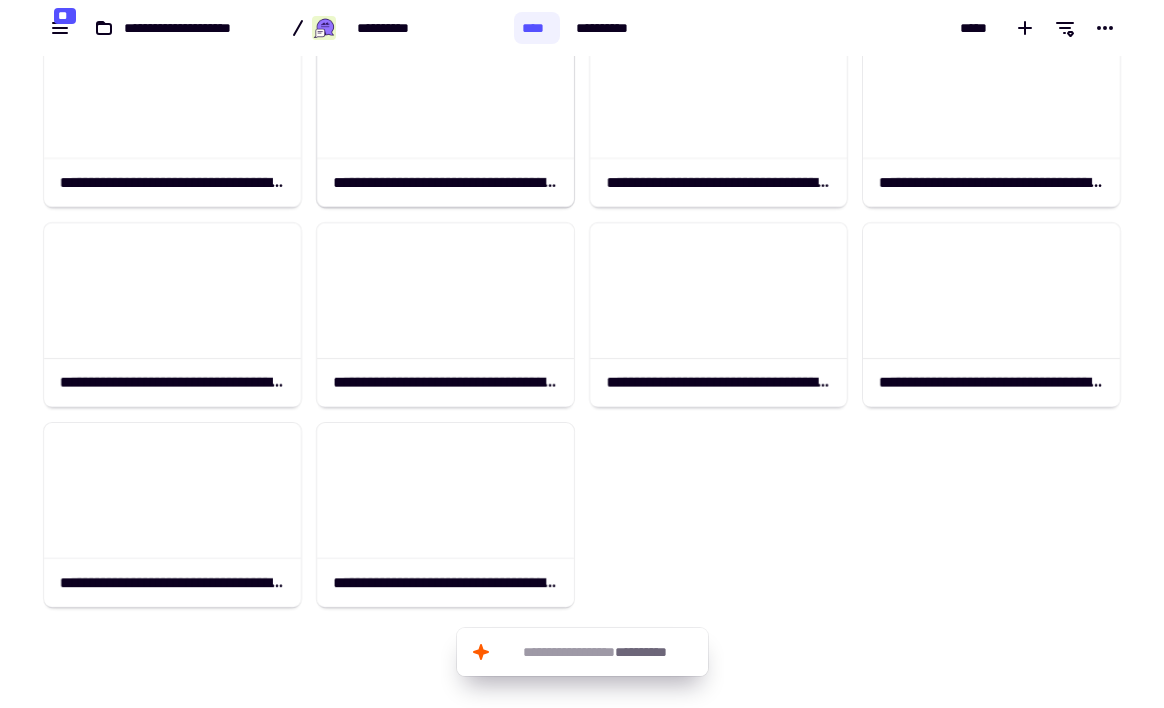 scroll, scrollTop: 1643, scrollLeft: 0, axis: vertical 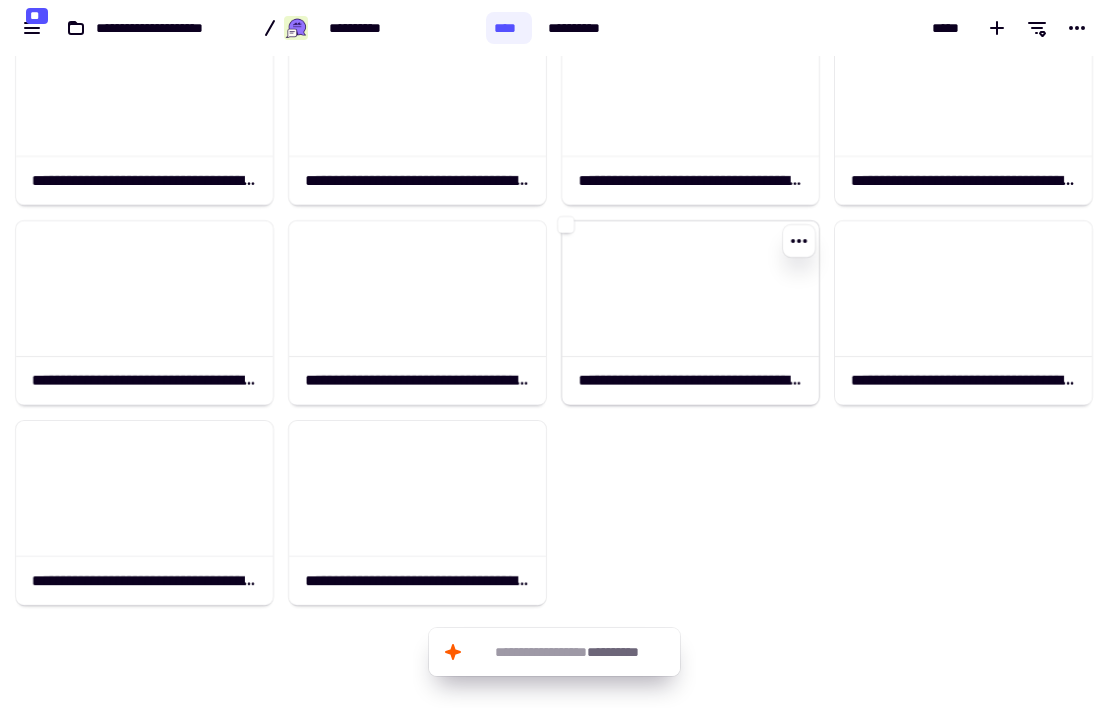 click 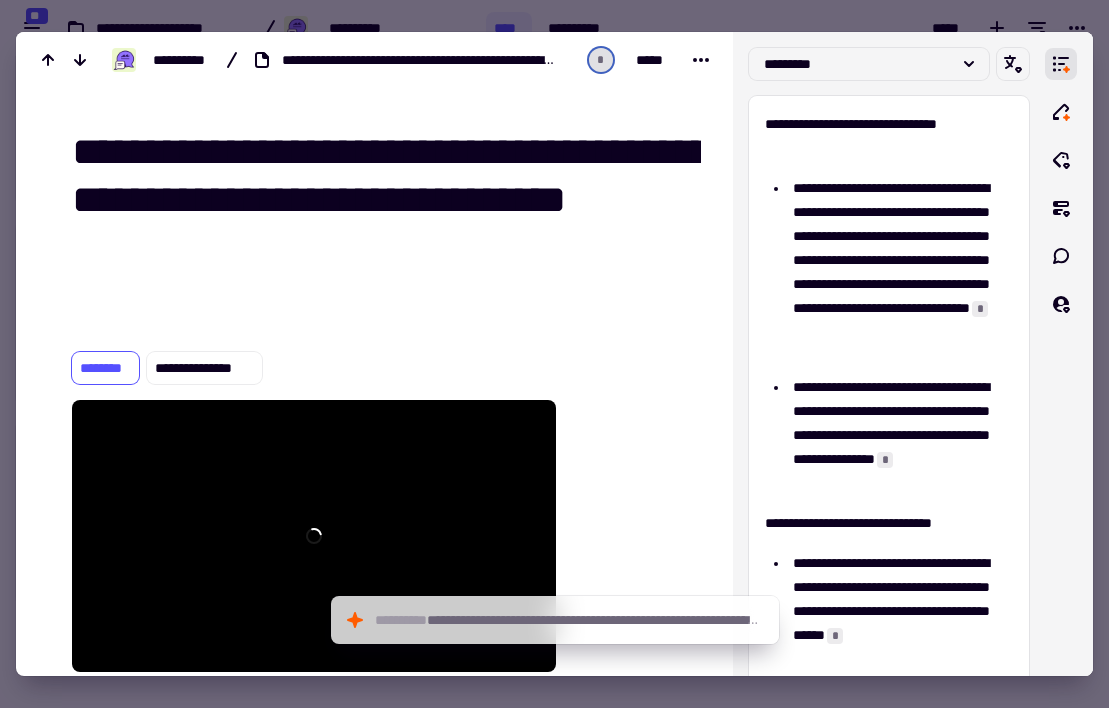 click at bounding box center [554, 354] 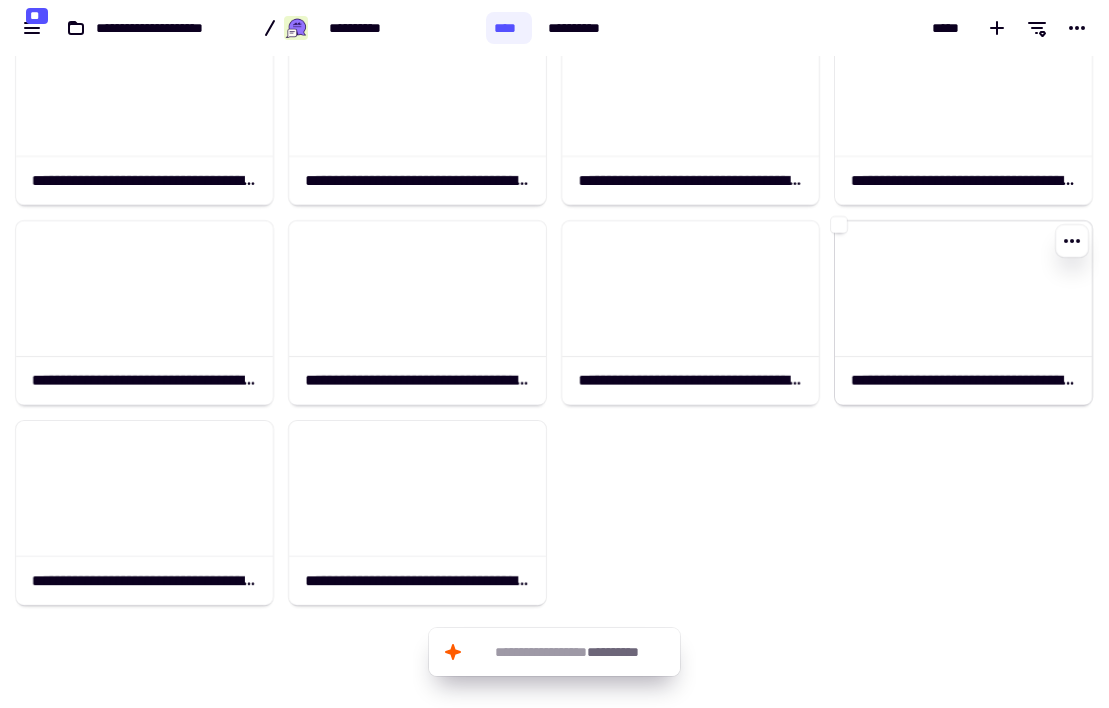 click 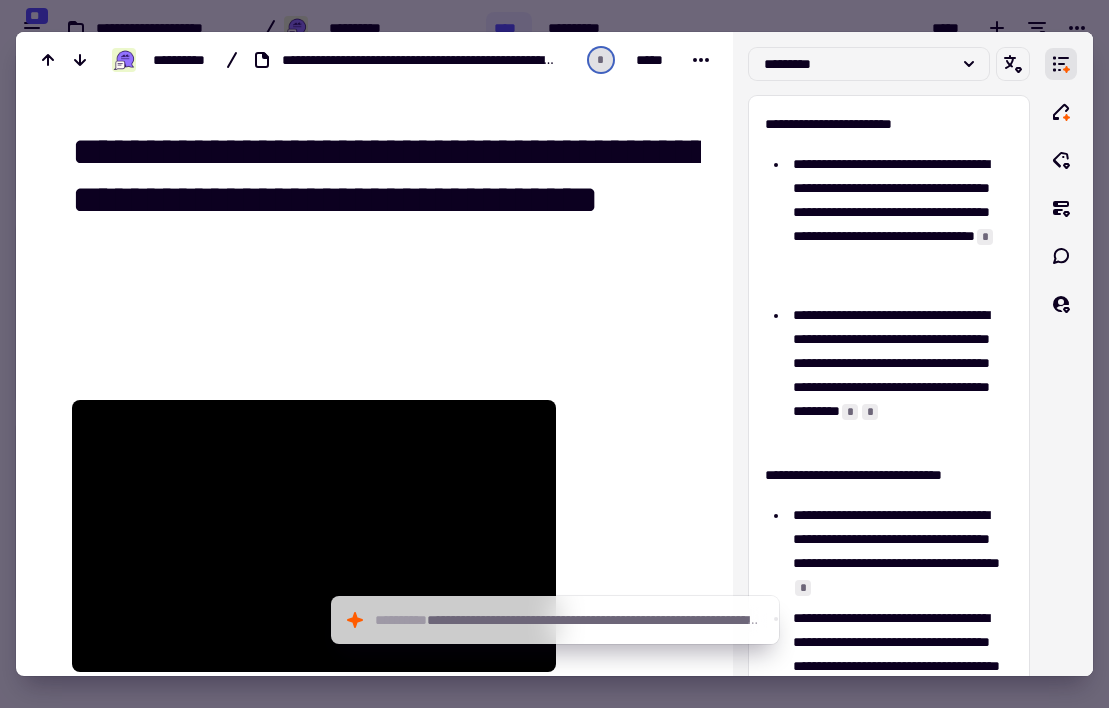 click at bounding box center [554, 354] 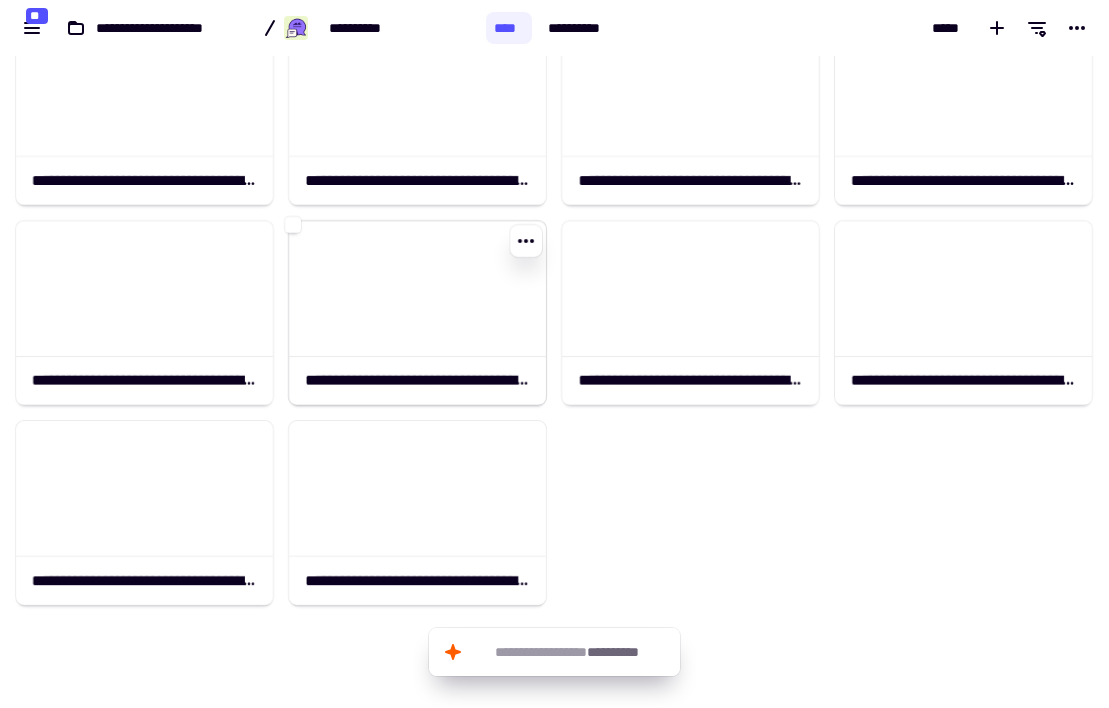 click 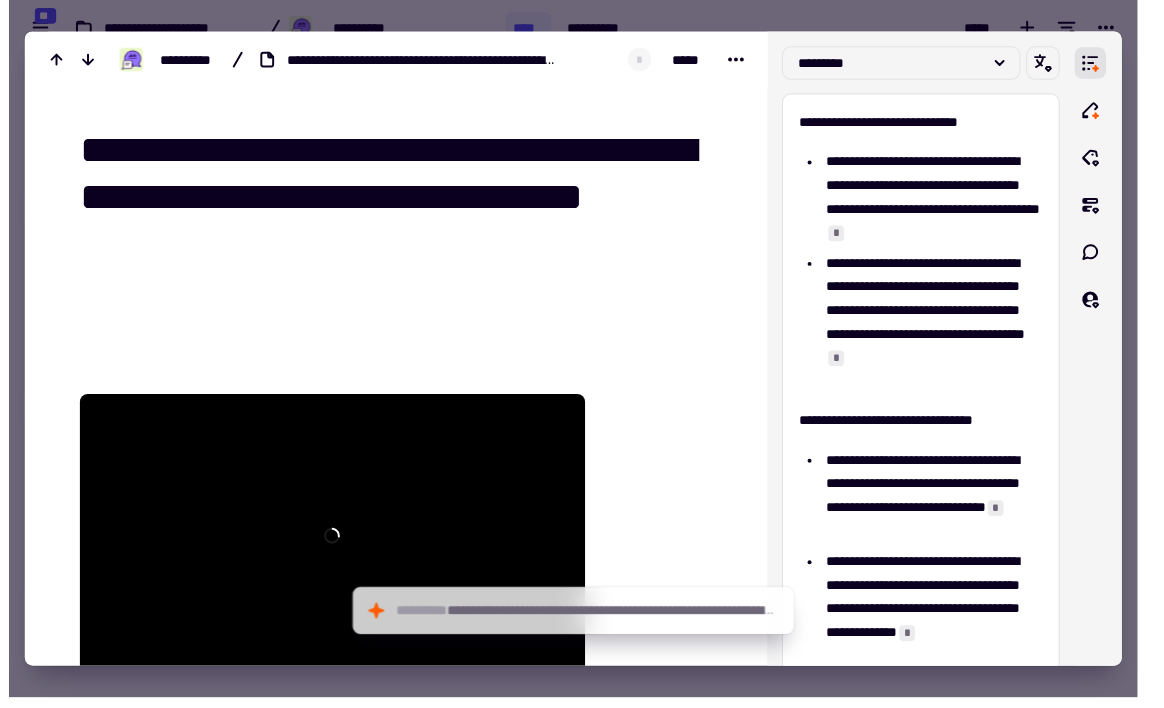 scroll, scrollTop: 1, scrollLeft: 0, axis: vertical 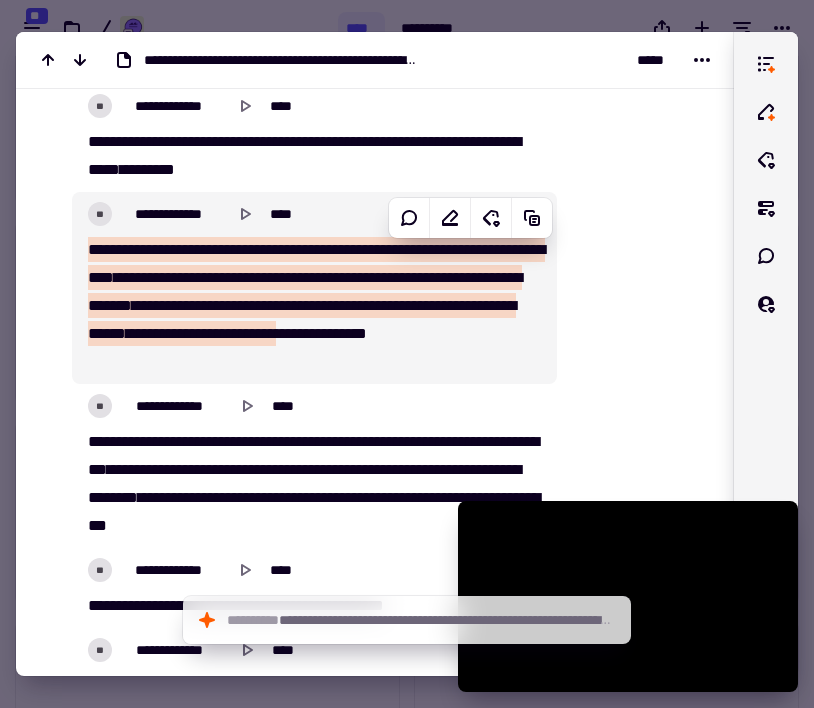 click on "**" at bounding box center [468, 277] 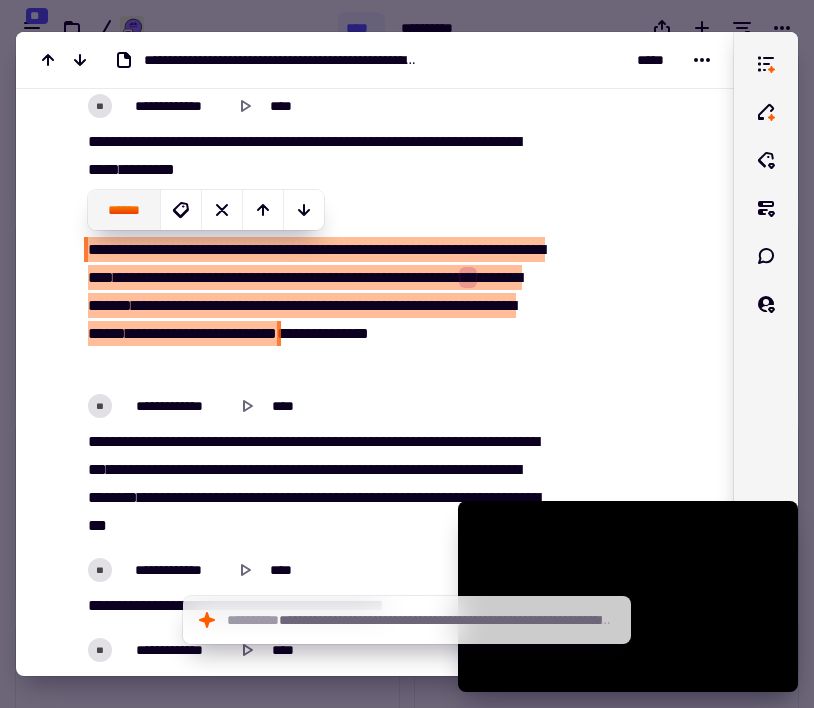 click on "******" 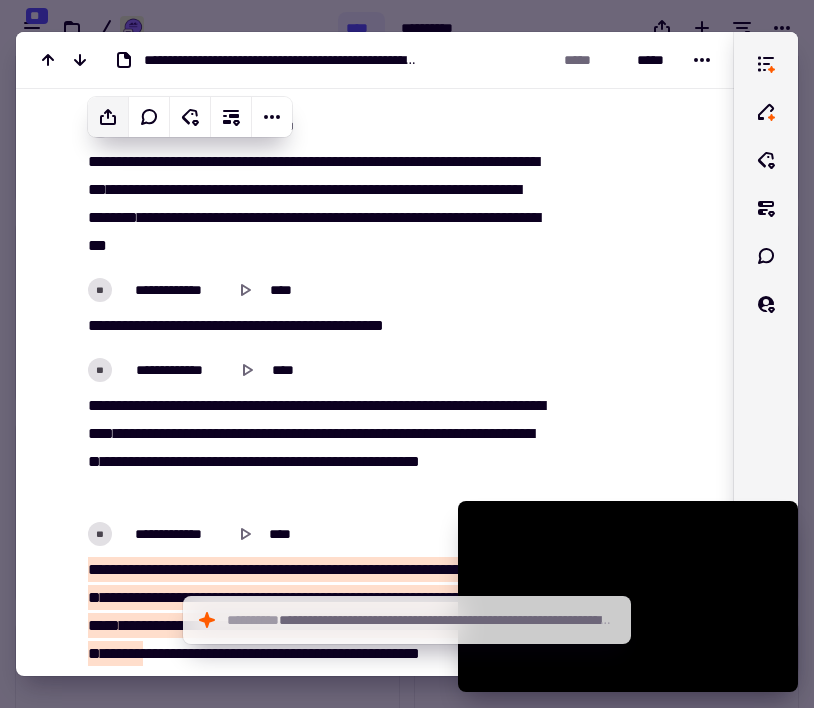 scroll, scrollTop: 7961, scrollLeft: 0, axis: vertical 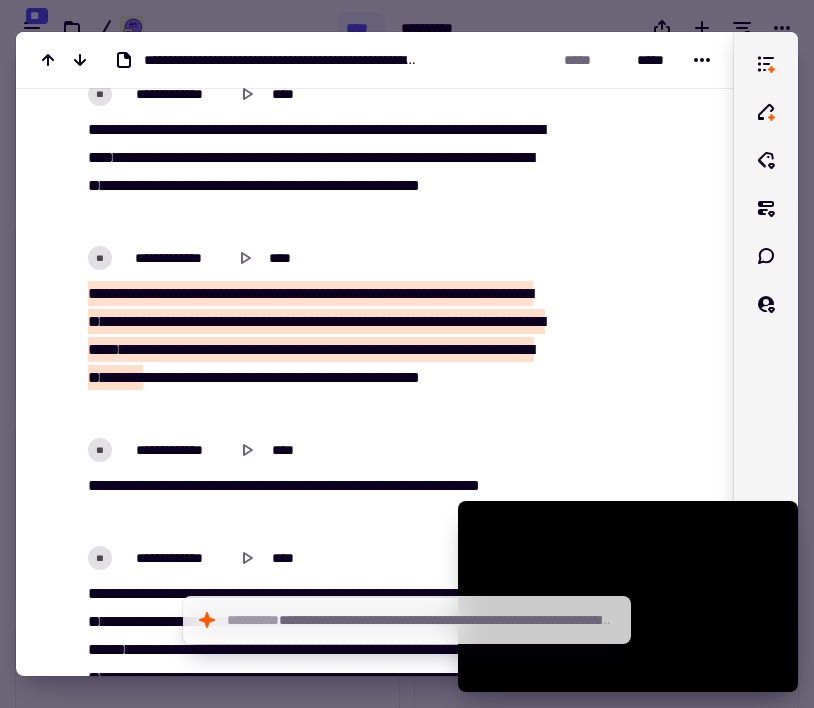 click on "*******" 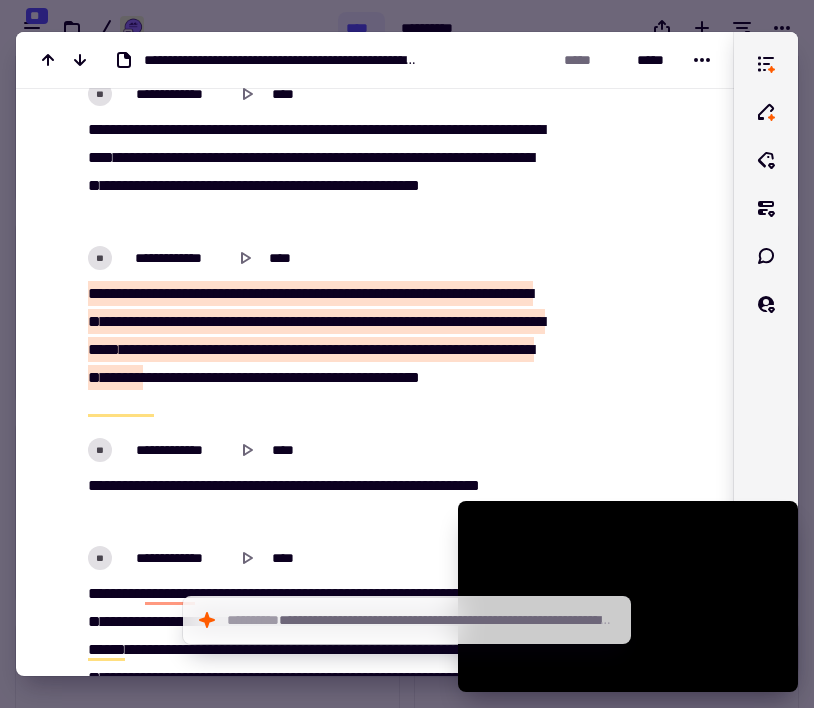 click 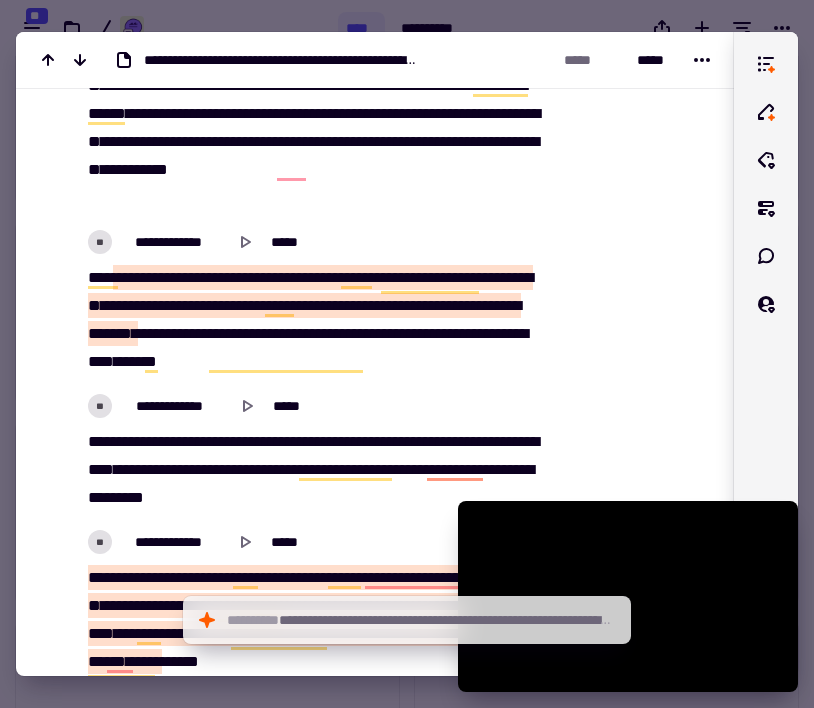 scroll, scrollTop: 8499, scrollLeft: 0, axis: vertical 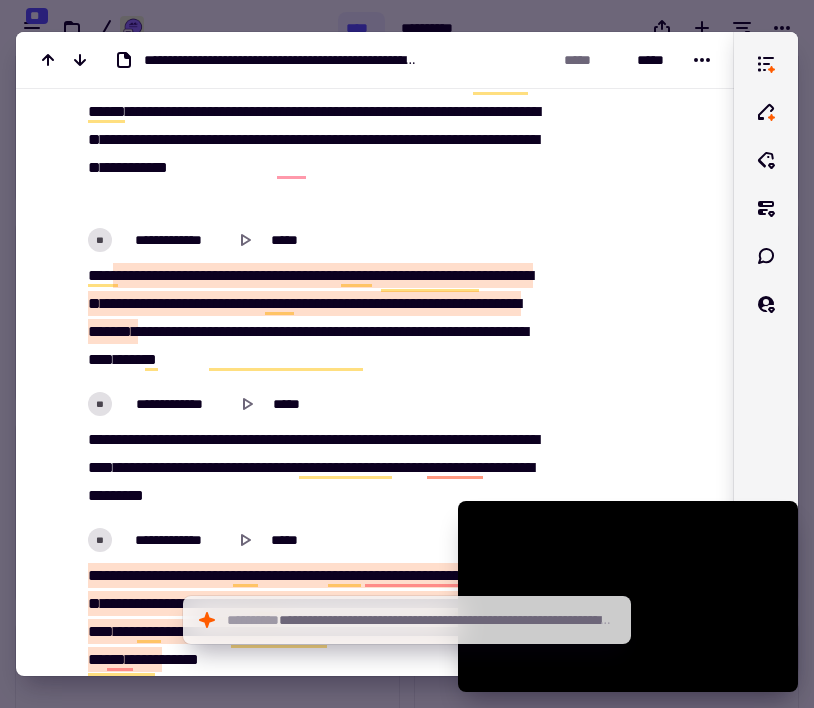 click on "****" 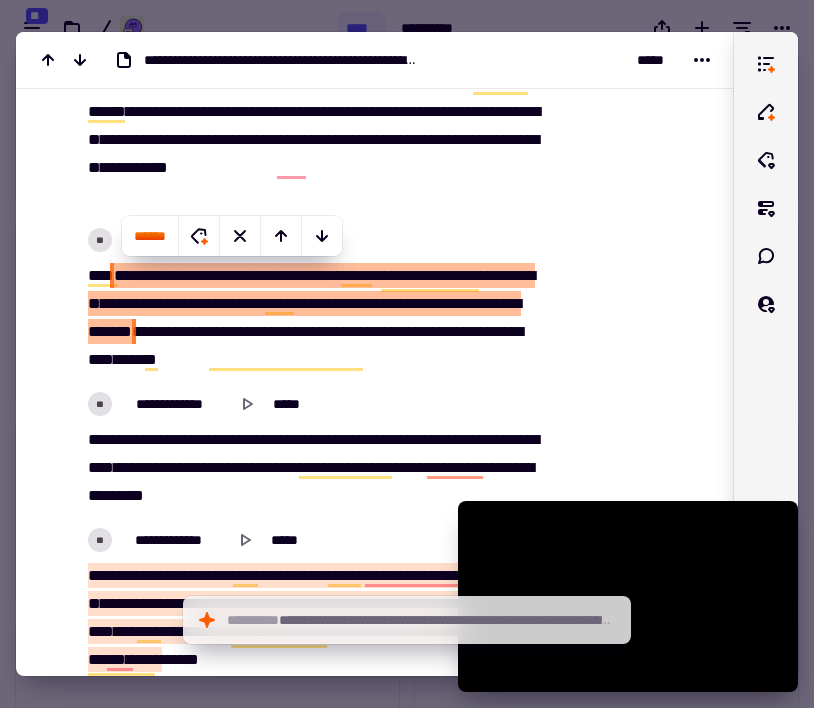 type on "******" 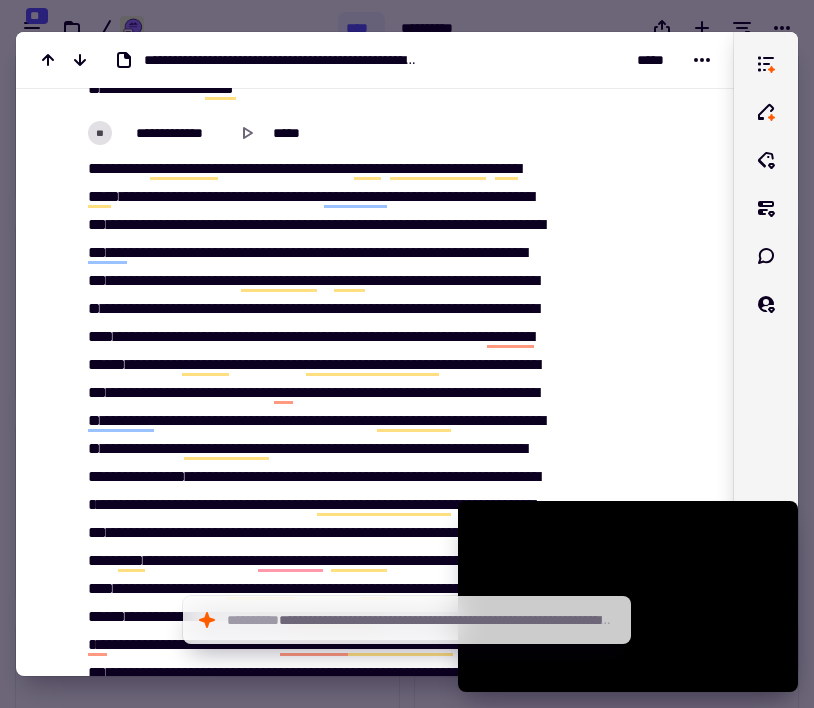 scroll, scrollTop: 10003, scrollLeft: 0, axis: vertical 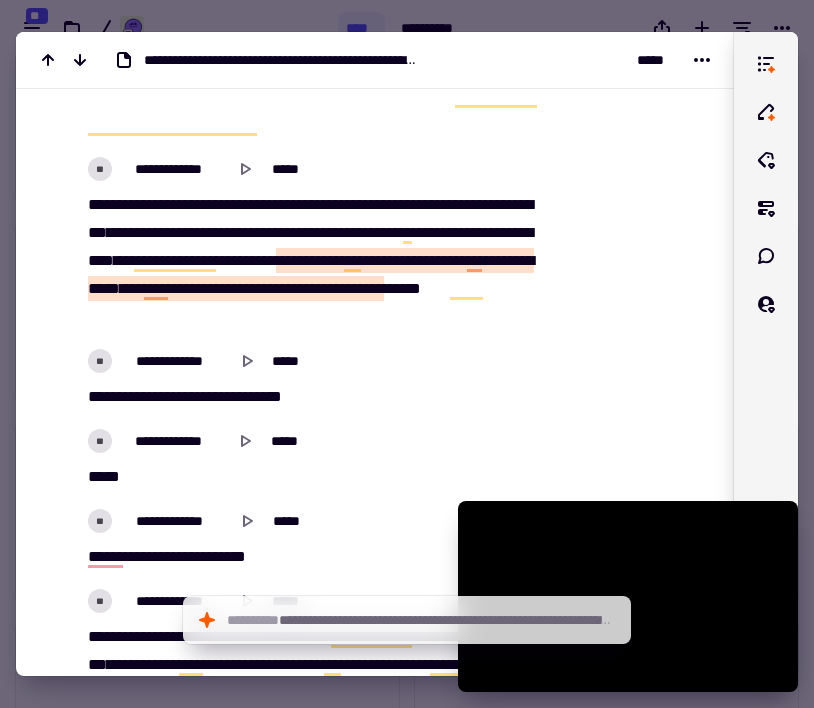 click on "**** * ** * *   *****   ****   **** * ****   **   **** * ** * **** * *   ***   **   ******   ****   ***   **** * **   *   *****   **   *******   **   ******   **   ***   ****   **   ****   ****   **   ***   ****   ***** * **   ***   **   *****   **   **   ***   ****   **   ****   *   ***   *****   *******   **   *****   ***   ***   *****   ****   ***   ********   *****   **** *   **** *" 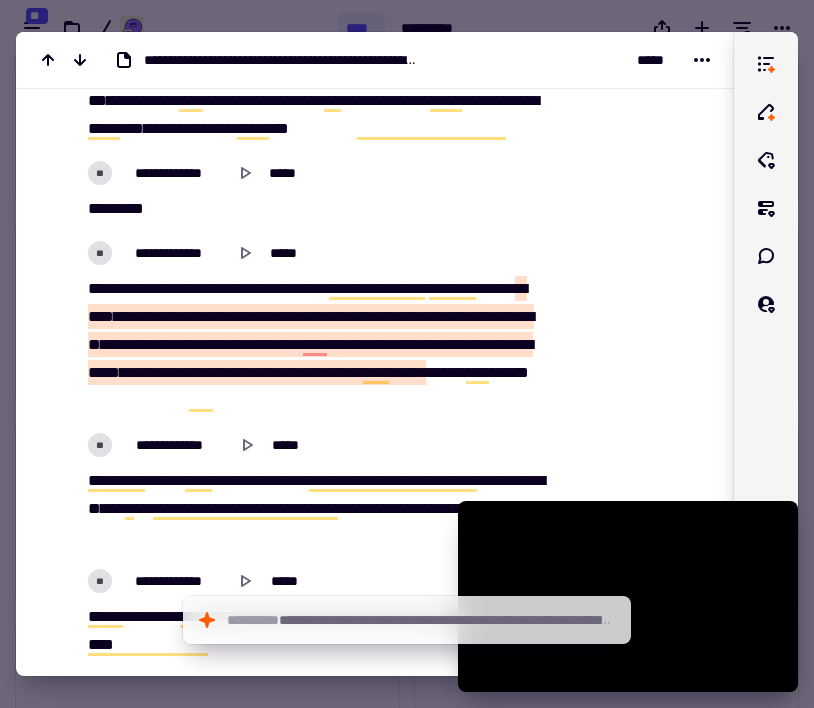 scroll, scrollTop: 16184, scrollLeft: 0, axis: vertical 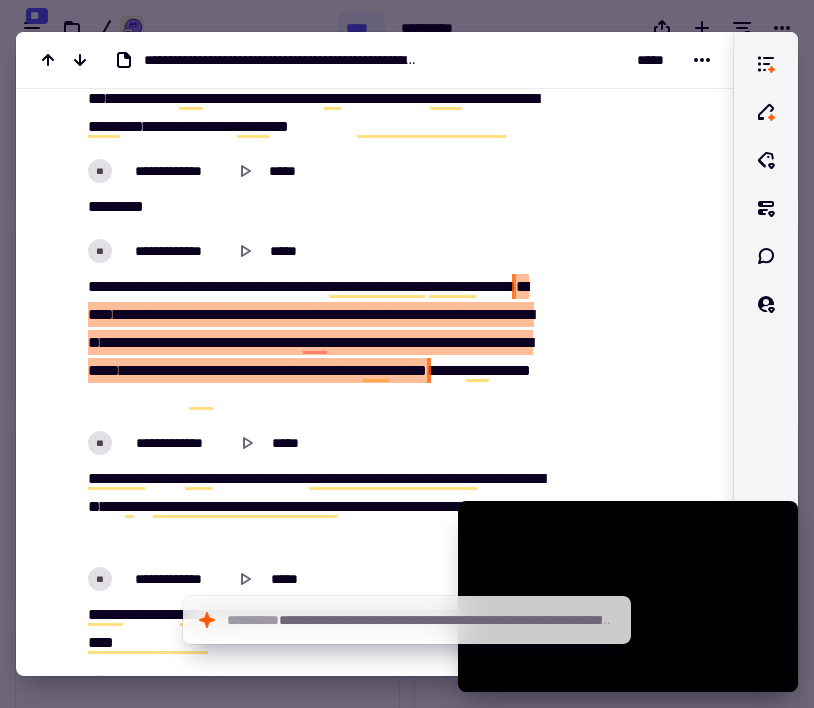 click 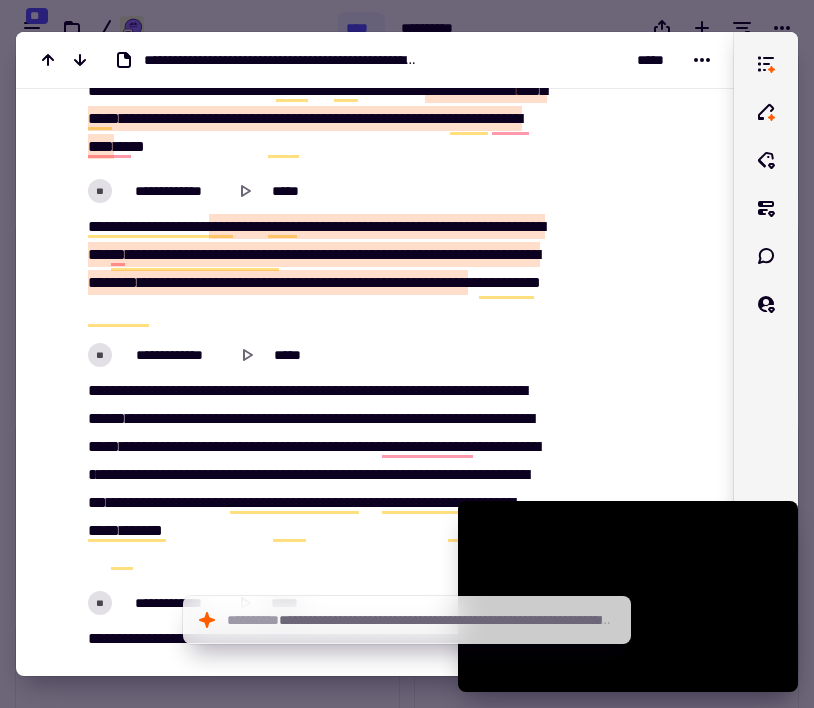 scroll, scrollTop: 21874, scrollLeft: 0, axis: vertical 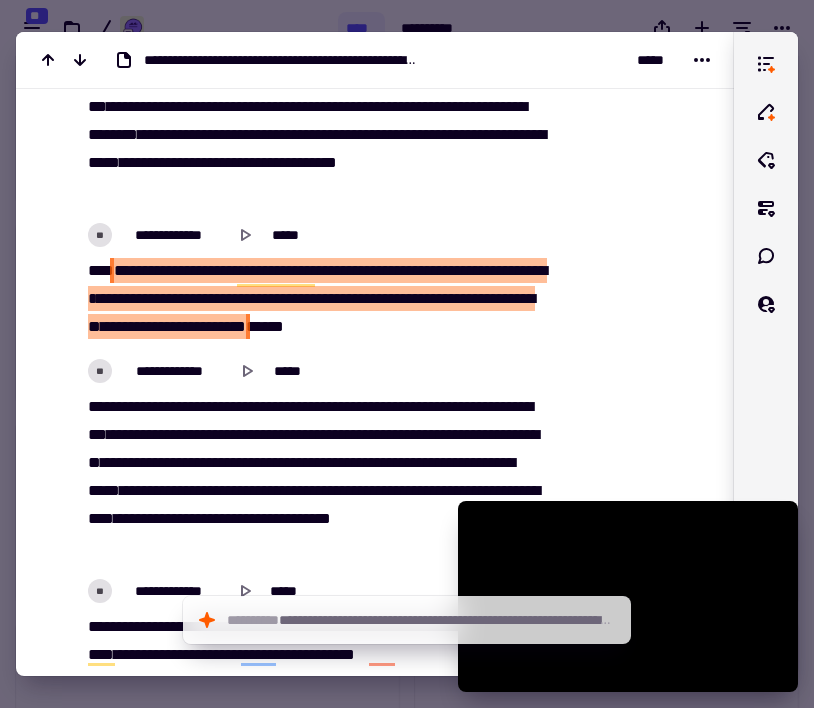 click on "**" 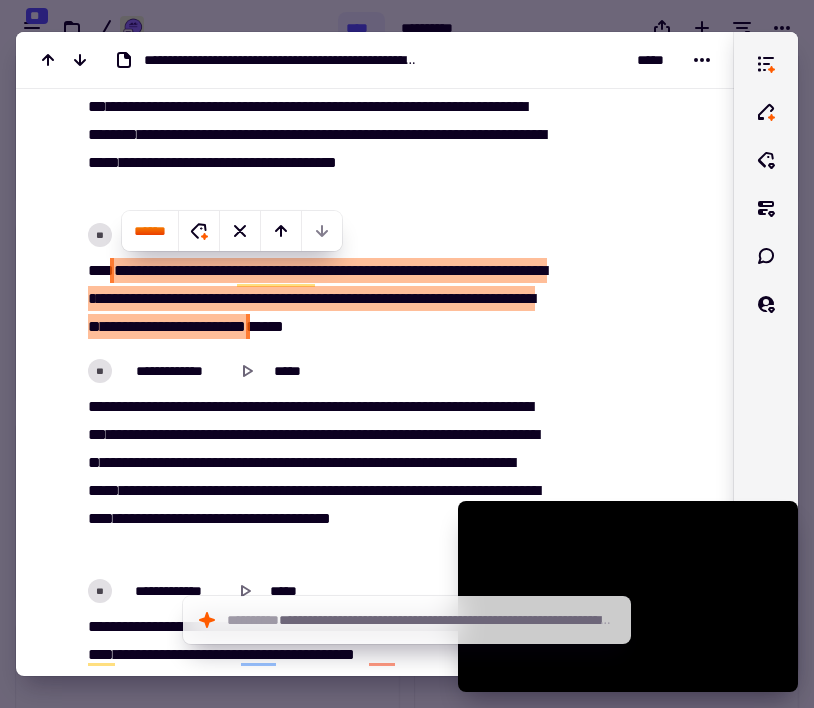 type on "*******" 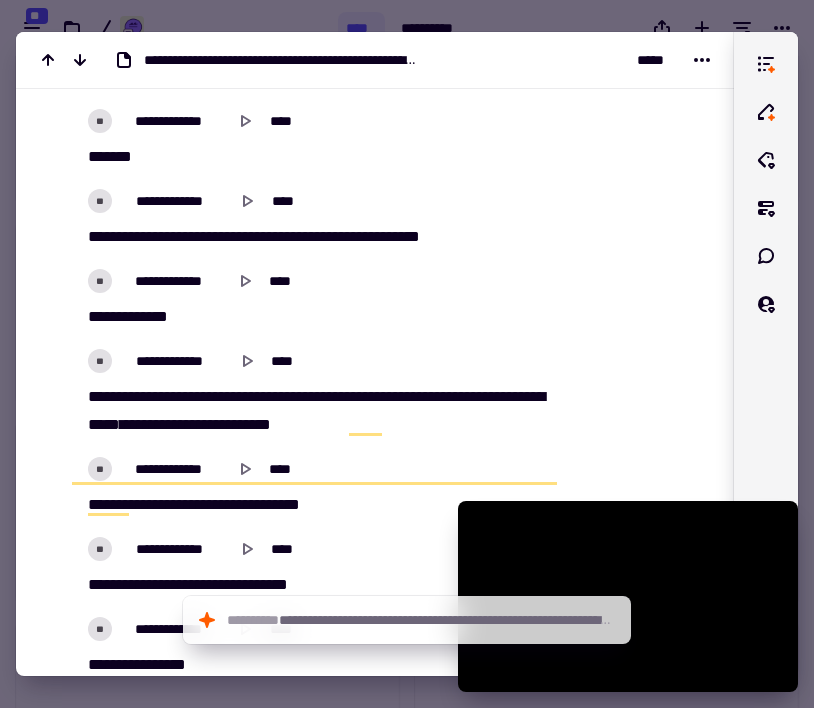 scroll, scrollTop: 872, scrollLeft: 0, axis: vertical 